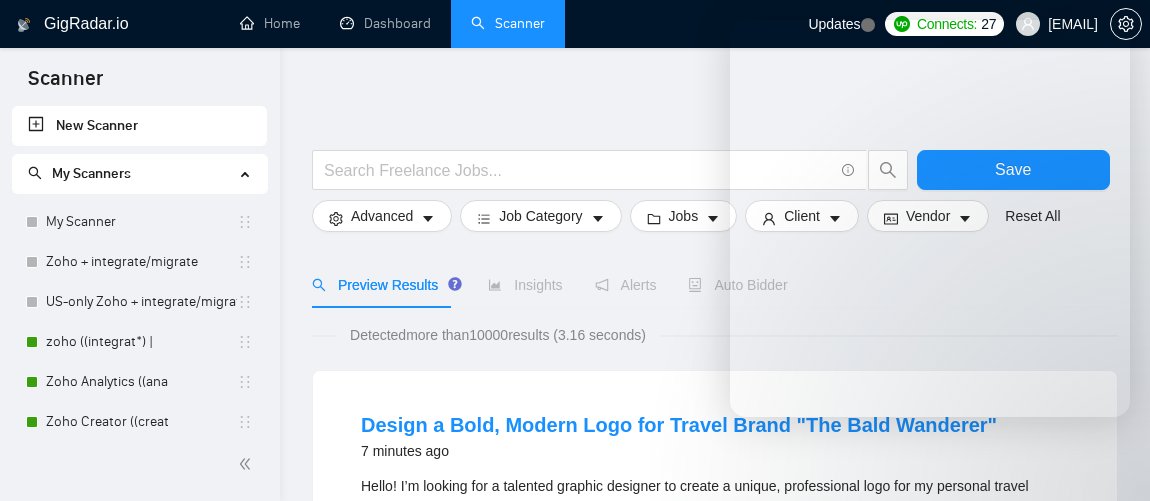 scroll, scrollTop: 0, scrollLeft: 0, axis: both 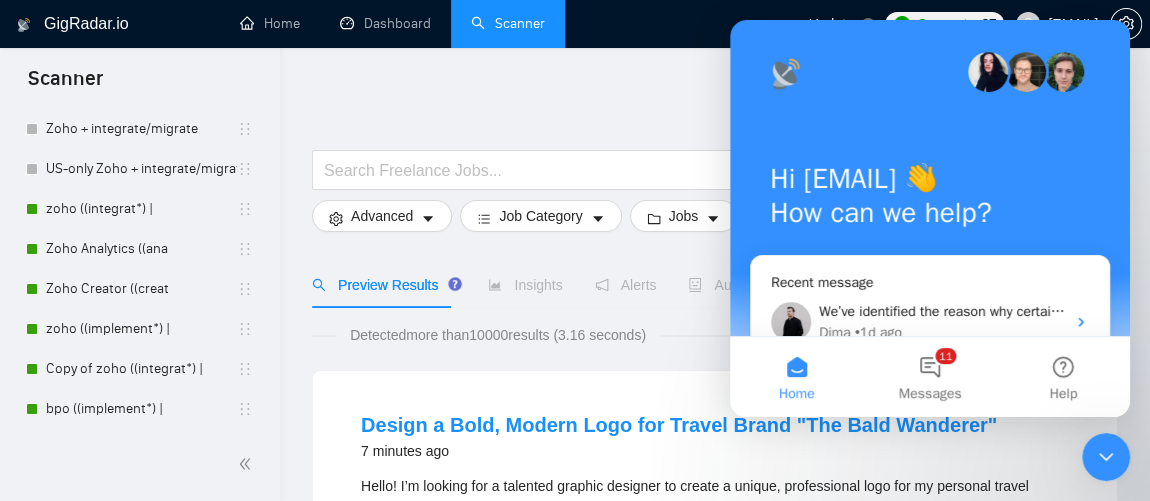 click 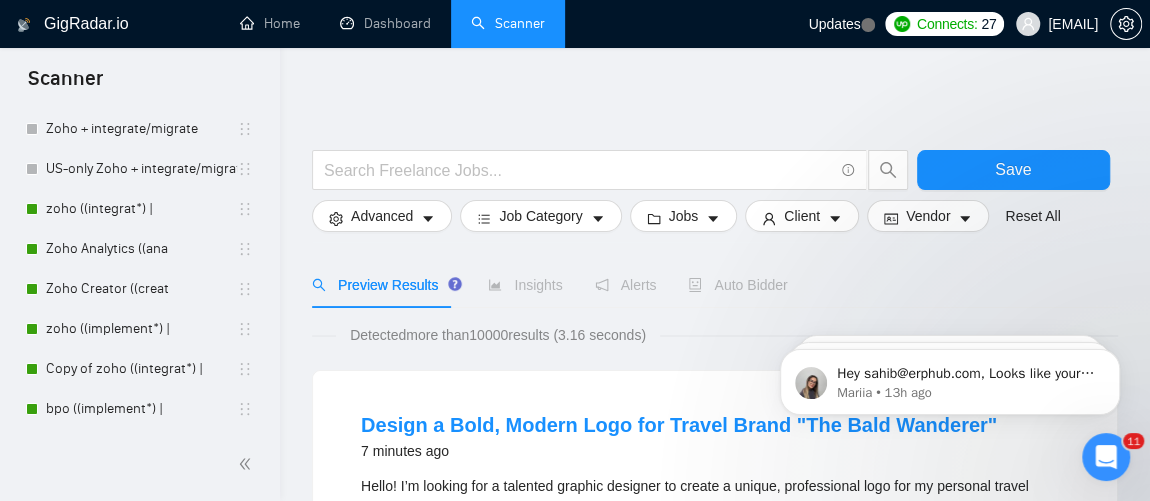scroll, scrollTop: 0, scrollLeft: 0, axis: both 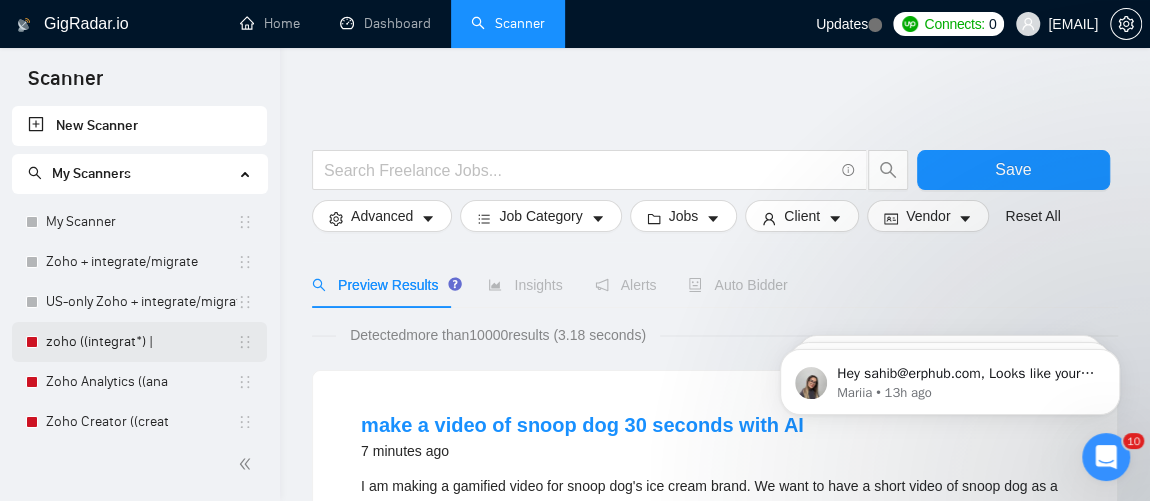 click on "zoho ((integrat*) |" at bounding box center (141, 342) 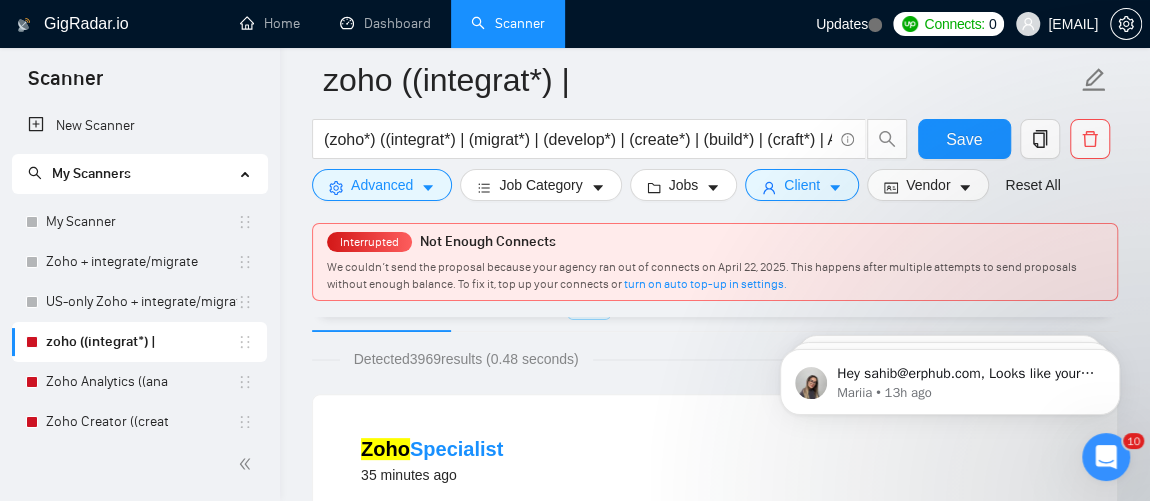 scroll, scrollTop: 231, scrollLeft: 0, axis: vertical 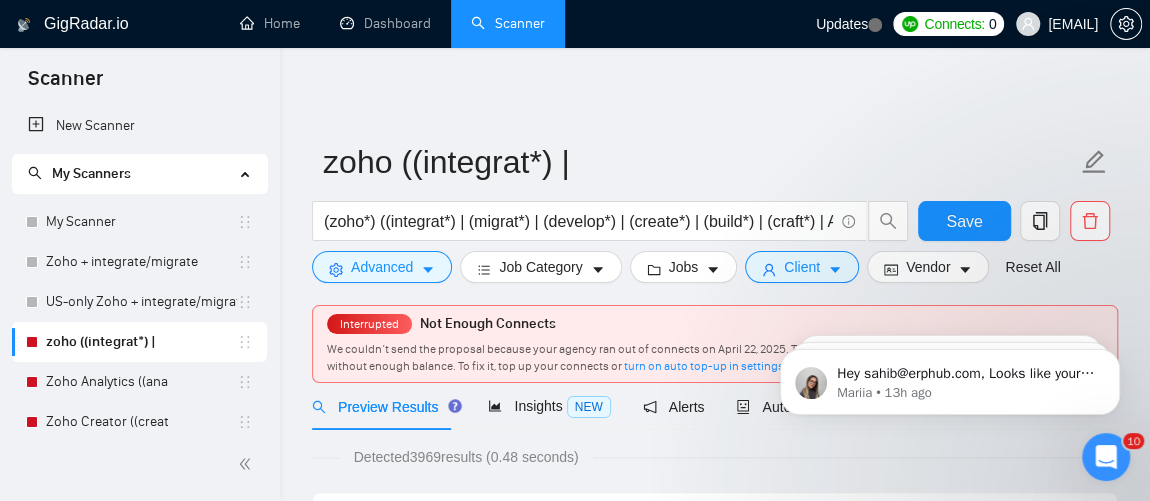 click on "Hey sahib@[EMAIL], Looks like your Upwork agency Erphub ran out of connects. We recently tried to send a proposal for a job found by zoho ((integrat*) |, but we could not because the number of connects was insufficient. If you don't top up your connects soon, all your Auto Bidders will be disabled, and you will have to reactivate it again. Please consider enabling the Auto Top-Up Feature to avoid this happening in the future. Mariia • 13h ago Hey sahib@[EMAIL], Looks like your Upwork agency Erphub ran out of connects. We recently tried to send a proposal for a job found by zoho ((integrat*) |, but we could not because the number of connects was insufficient. If you don't top up your connects soon, all your Auto Bidders will be disabled, and you will have to reactivate it again. Please consider enabling the Auto Top-Up Feature to avoid this happening in the future. Mariia • 1w ago Mariia • 1w ago" 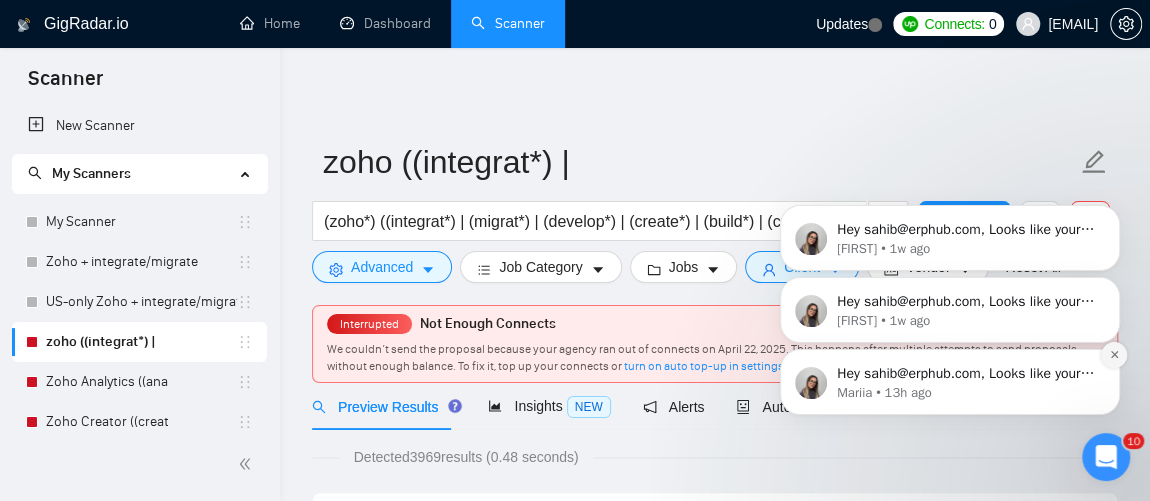 click at bounding box center [1114, 355] 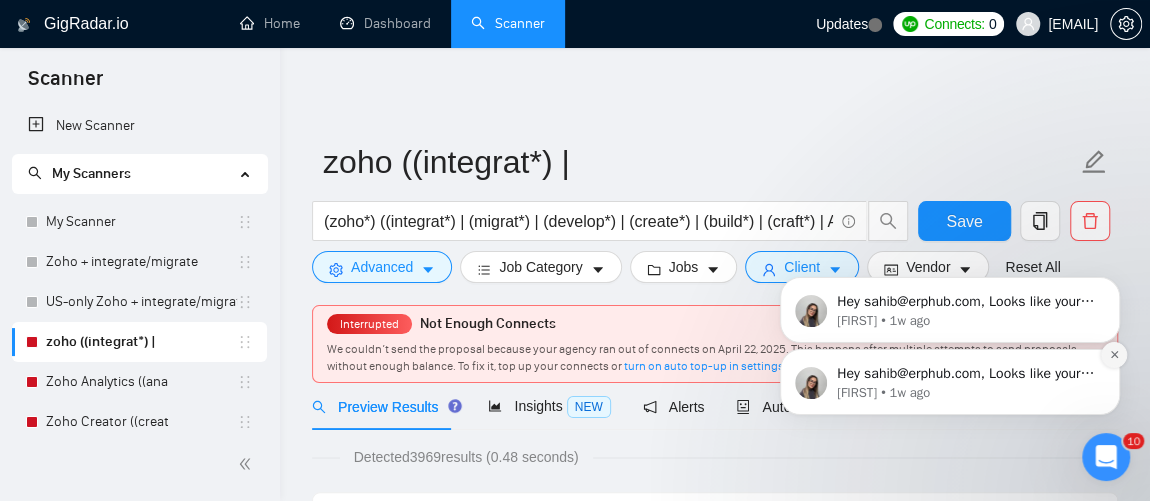 click 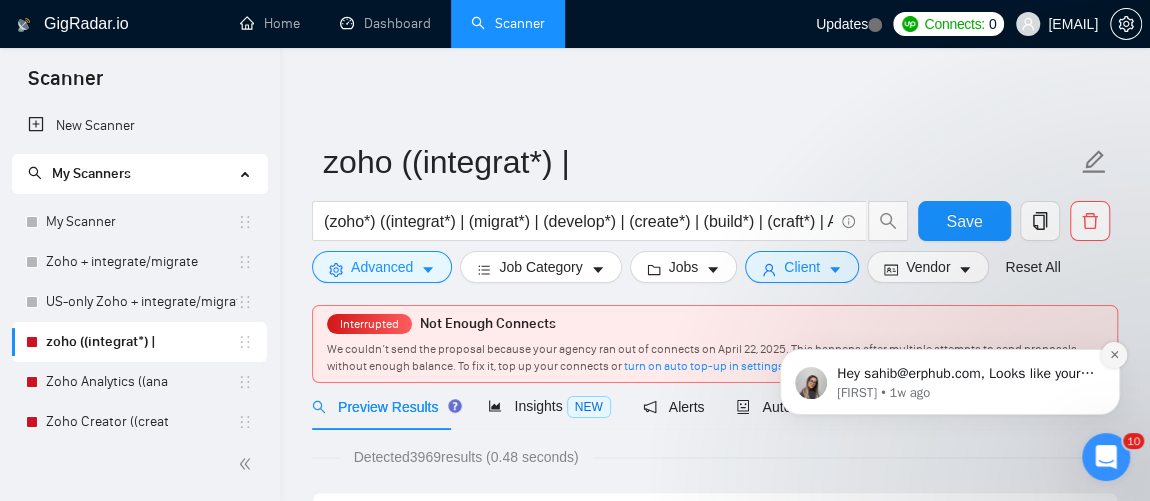 click 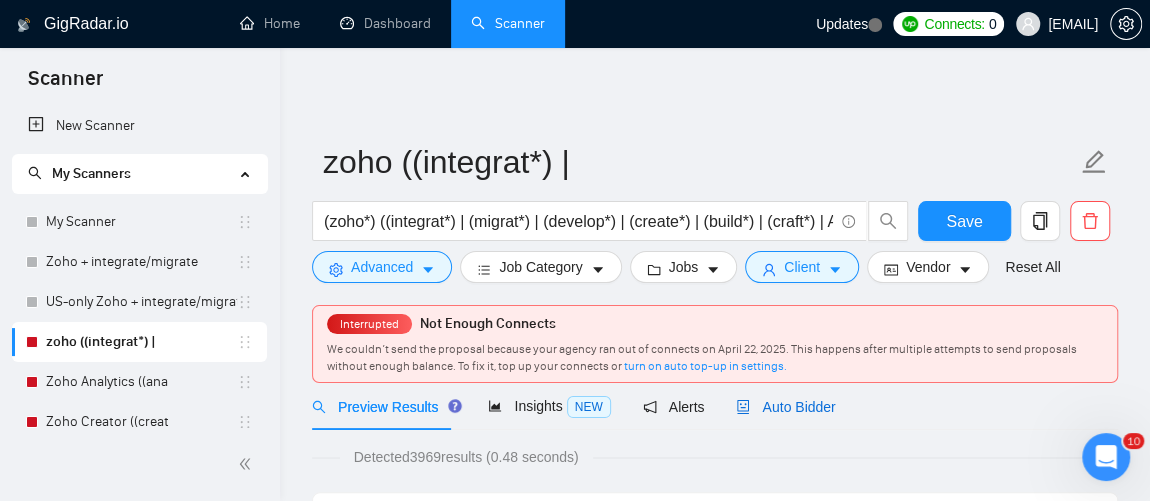 click on "Auto Bidder" at bounding box center [785, 407] 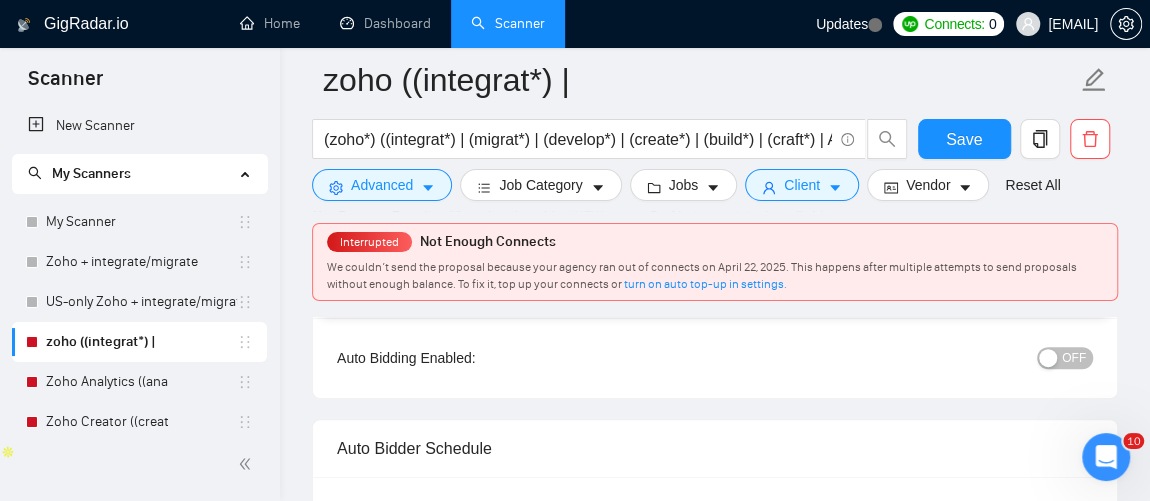 scroll, scrollTop: 253, scrollLeft: 0, axis: vertical 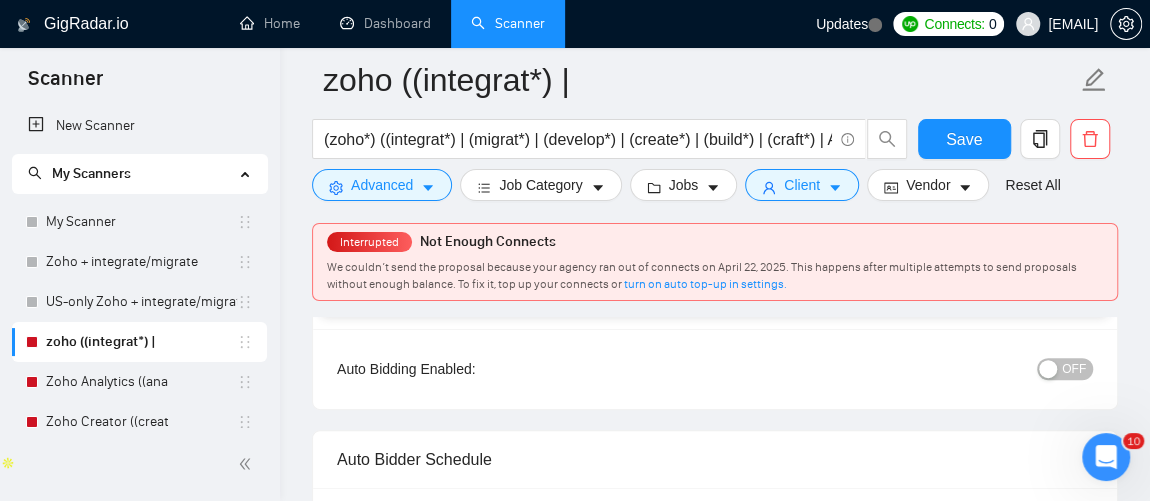 click on "OFF" at bounding box center (1074, 369) 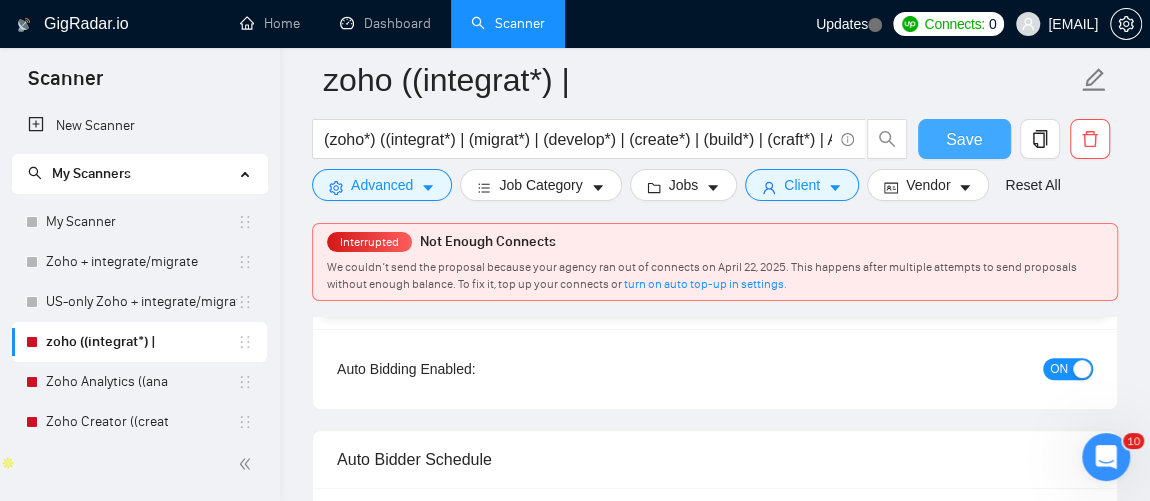 click on "Save" at bounding box center [964, 139] 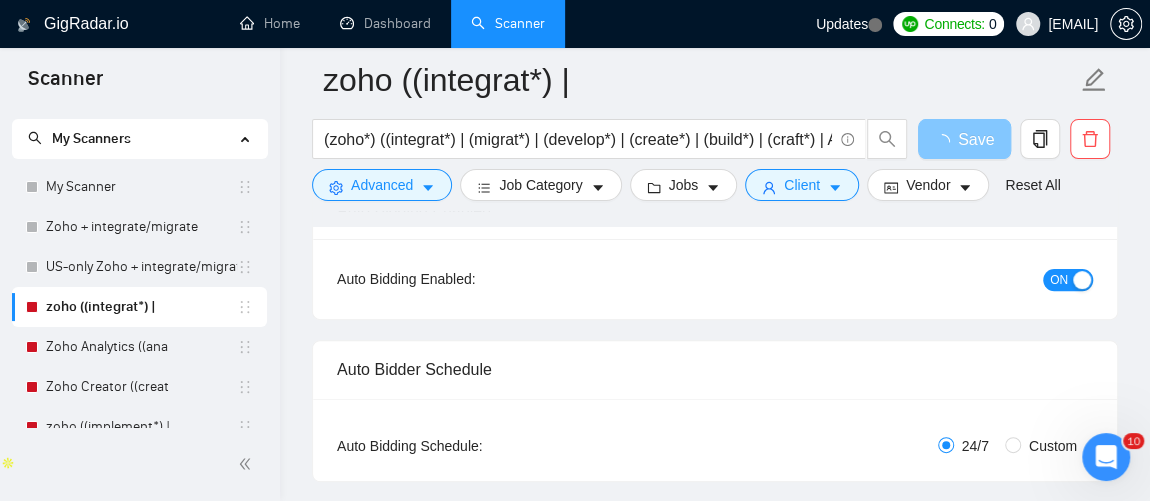 scroll, scrollTop: 43, scrollLeft: 0, axis: vertical 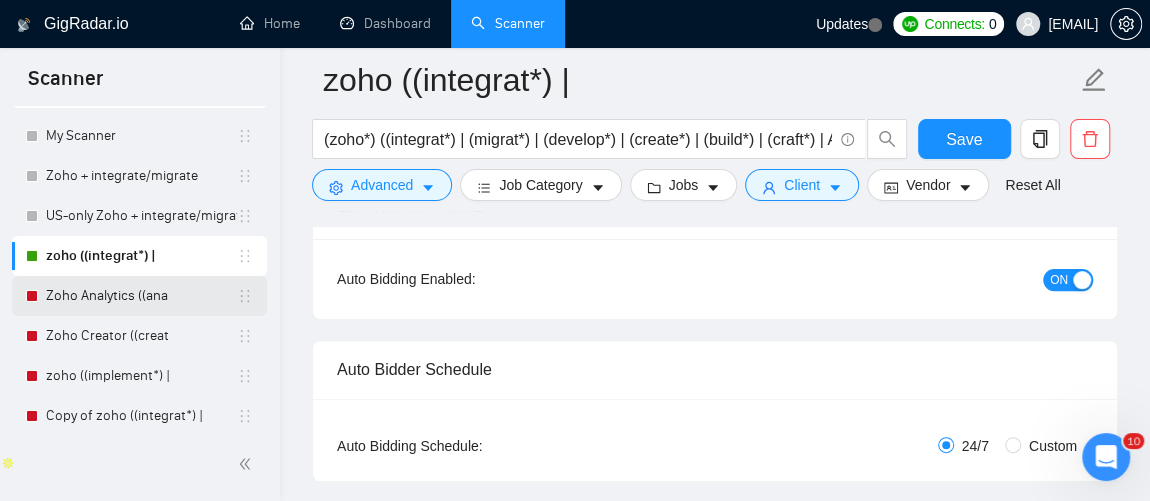 click on "Zoho Analytics ((ana" at bounding box center (141, 296) 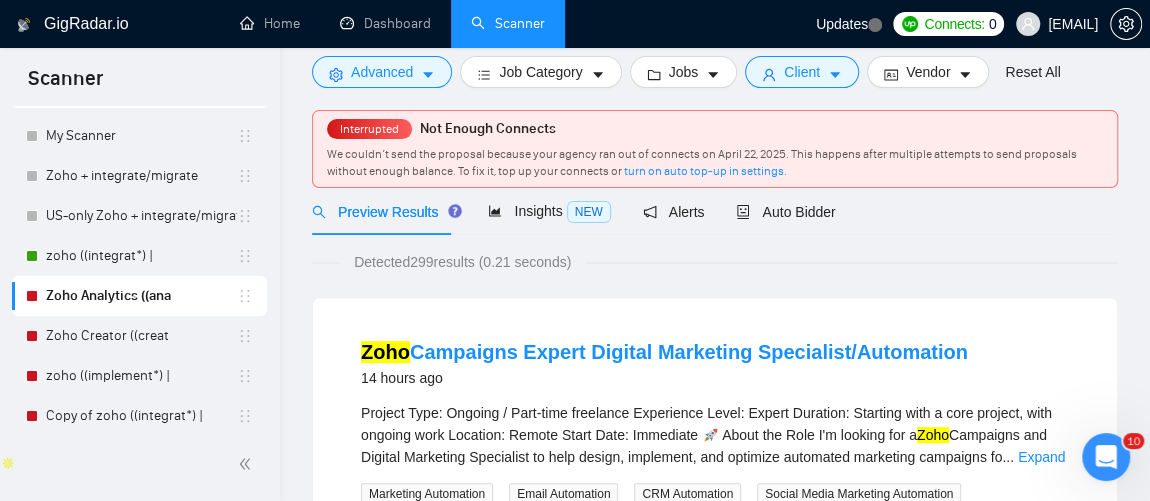 scroll, scrollTop: 0, scrollLeft: 0, axis: both 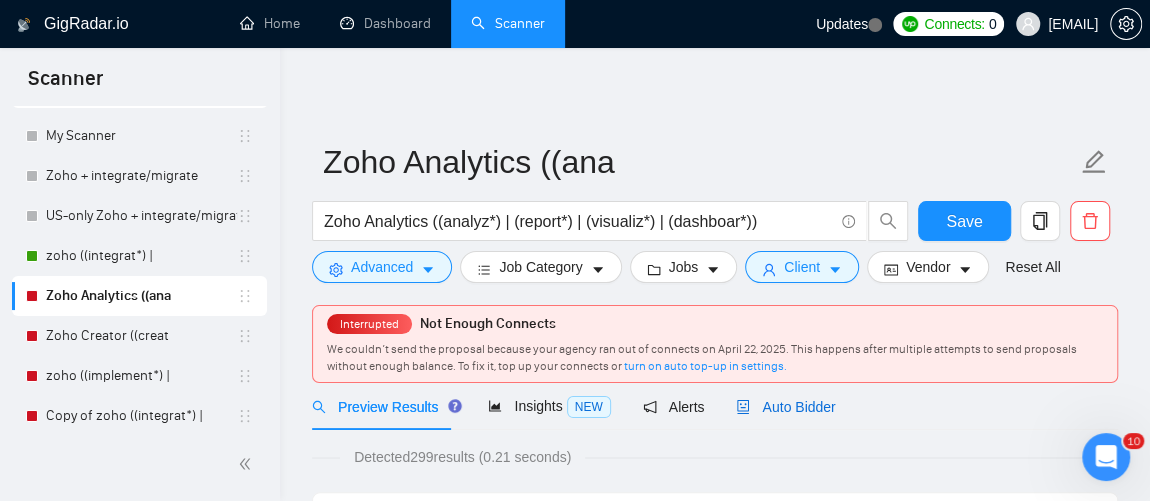 click on "Auto Bidder" at bounding box center (785, 407) 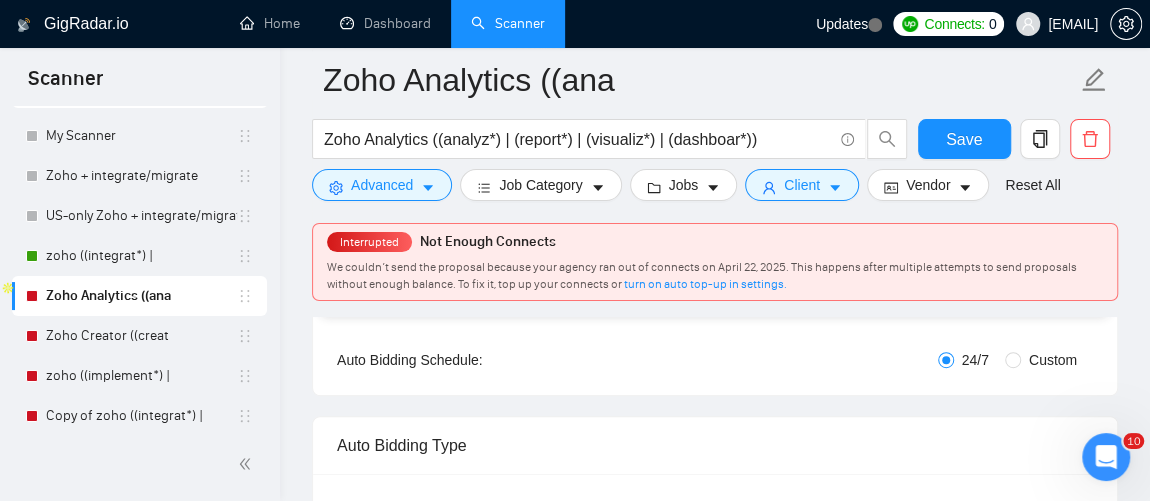 scroll, scrollTop: 92, scrollLeft: 0, axis: vertical 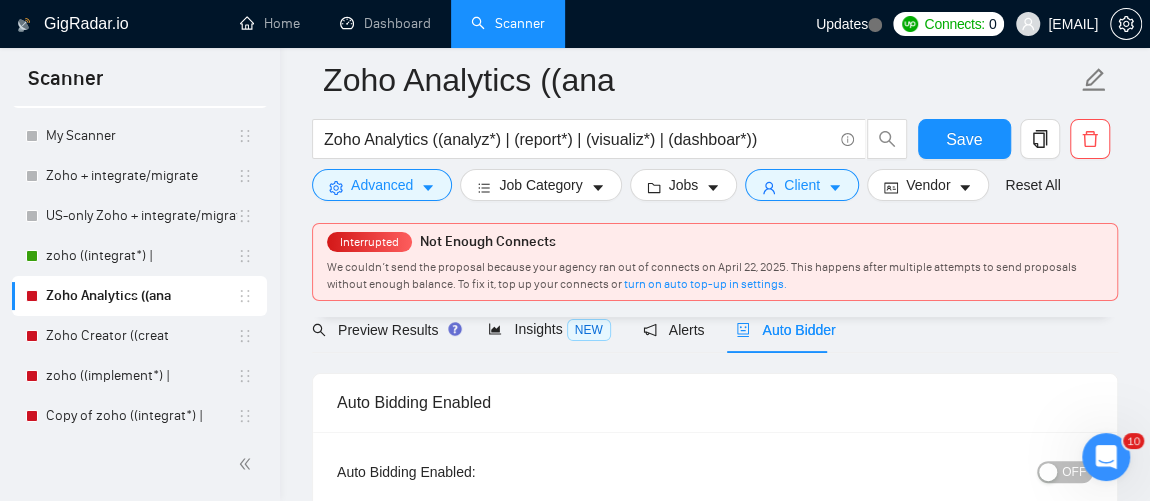 click on "OFF" at bounding box center (1074, 472) 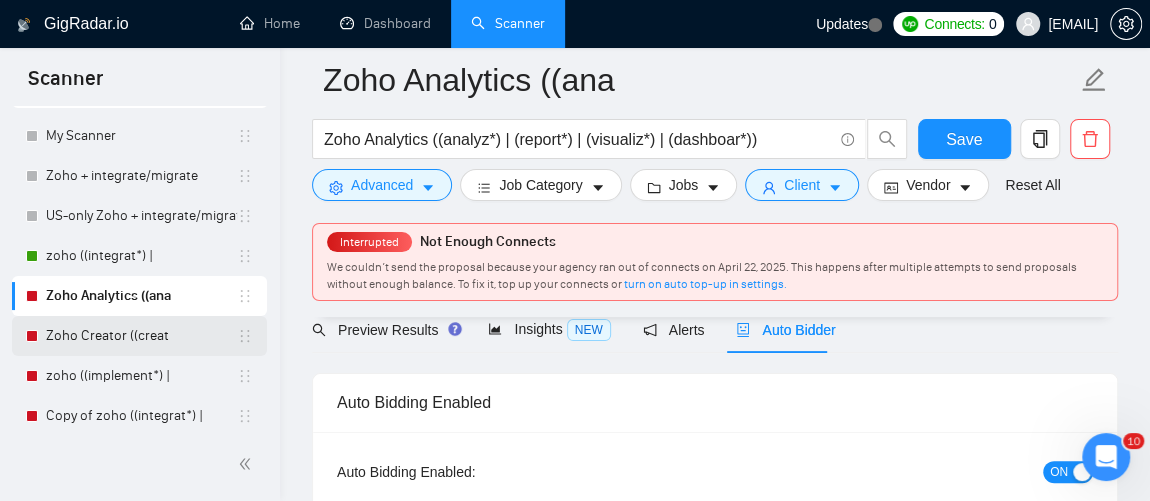 click on "Zoho Creator ((creat" at bounding box center (141, 336) 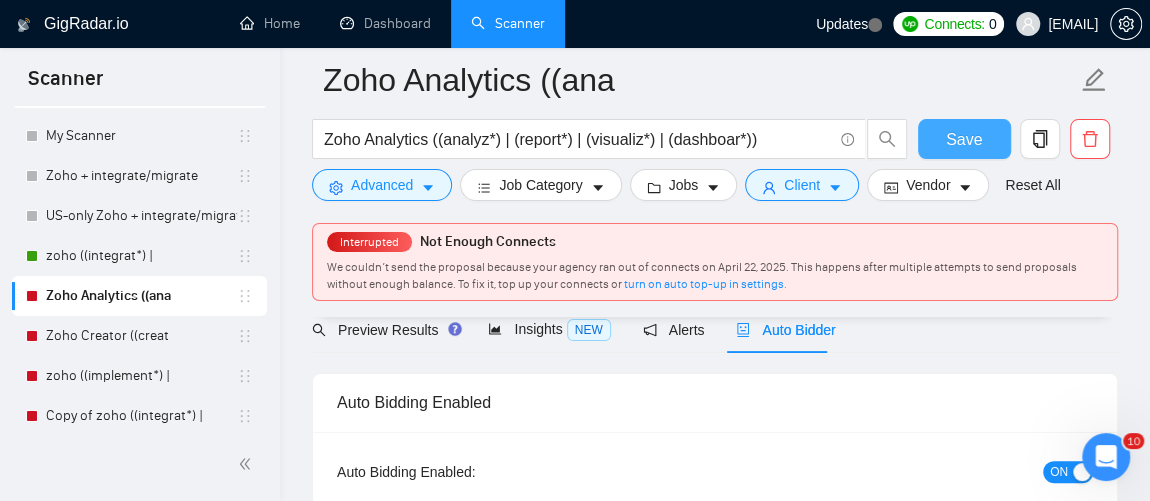 click on "Save" at bounding box center [964, 139] 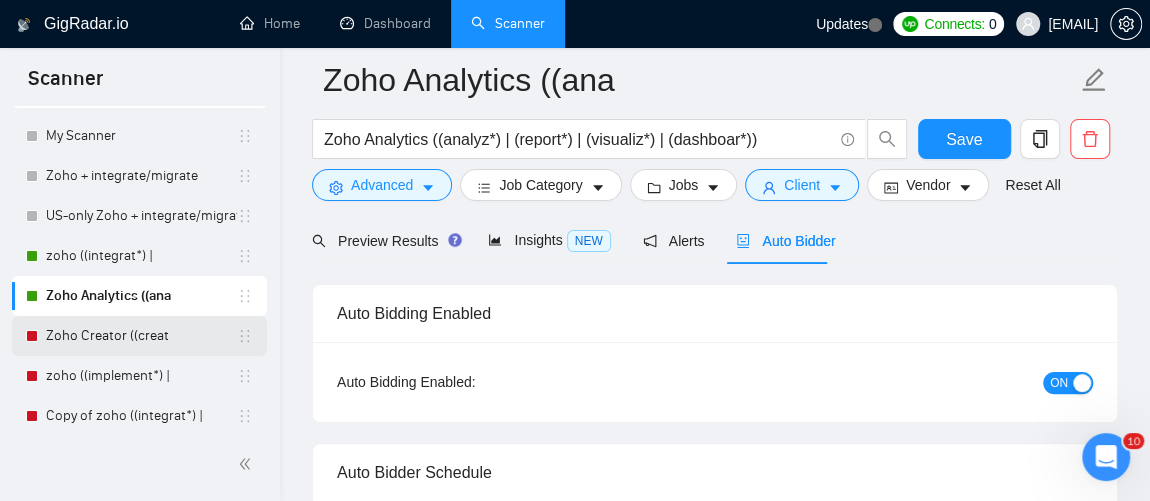 click on "Zoho Creator ((creat" at bounding box center [141, 336] 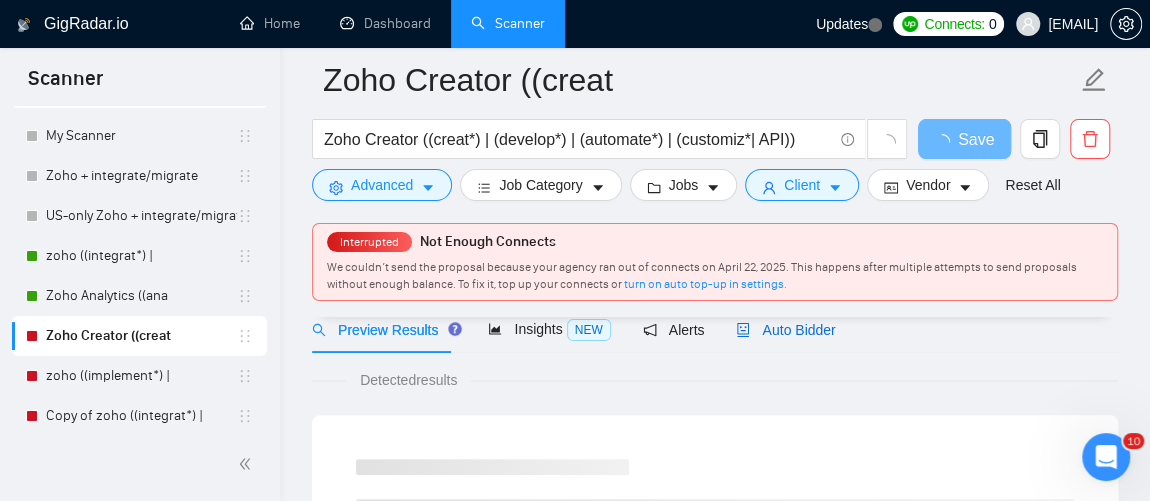 click on "Auto Bidder" at bounding box center (785, 330) 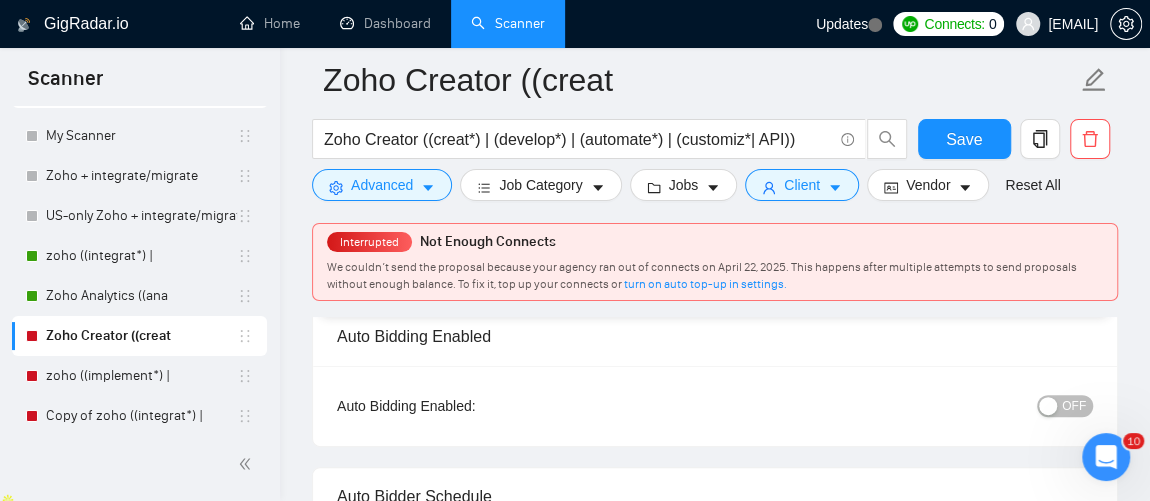 scroll, scrollTop: 139, scrollLeft: 0, axis: vertical 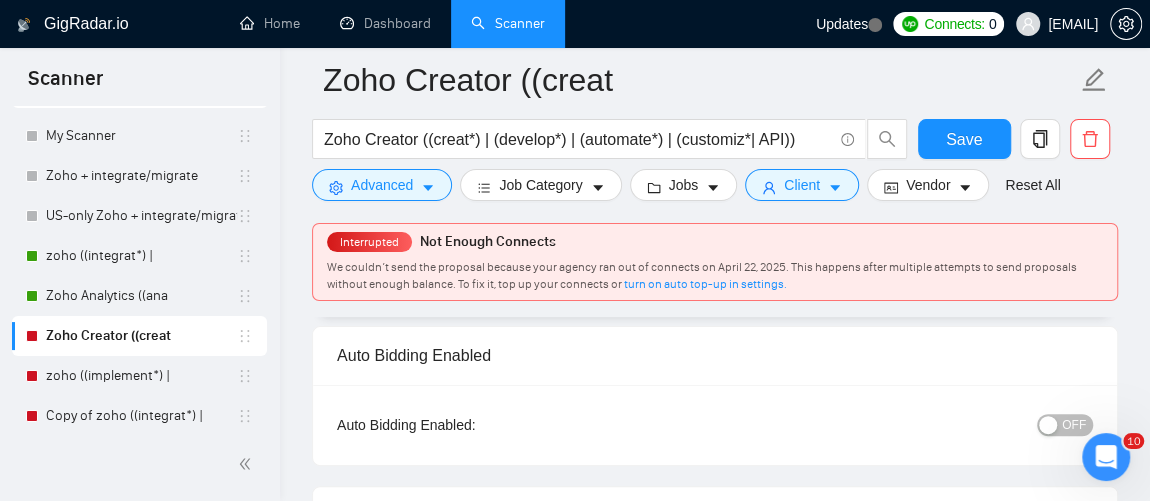 click on "OFF" at bounding box center [1074, 425] 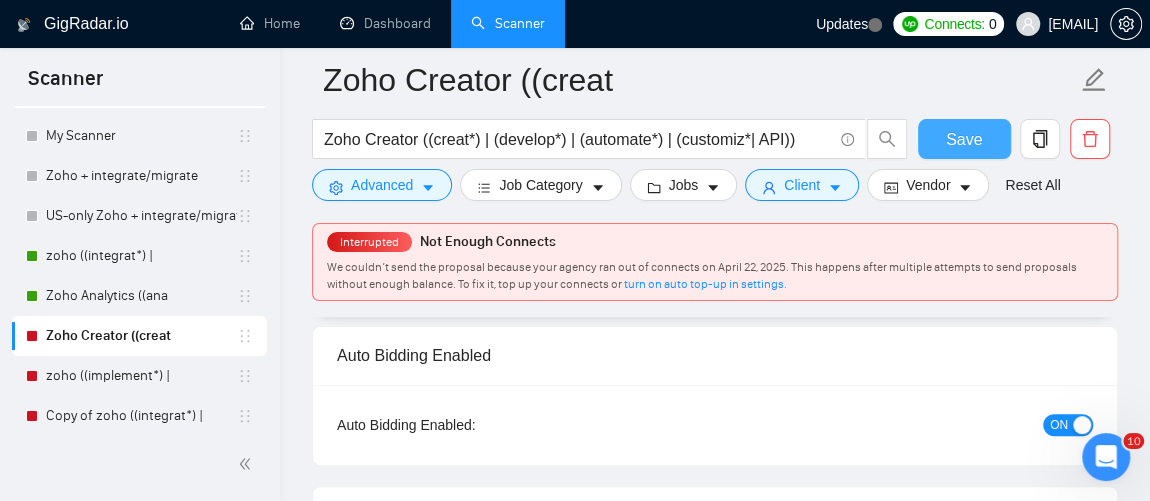 click on "Save" at bounding box center (964, 139) 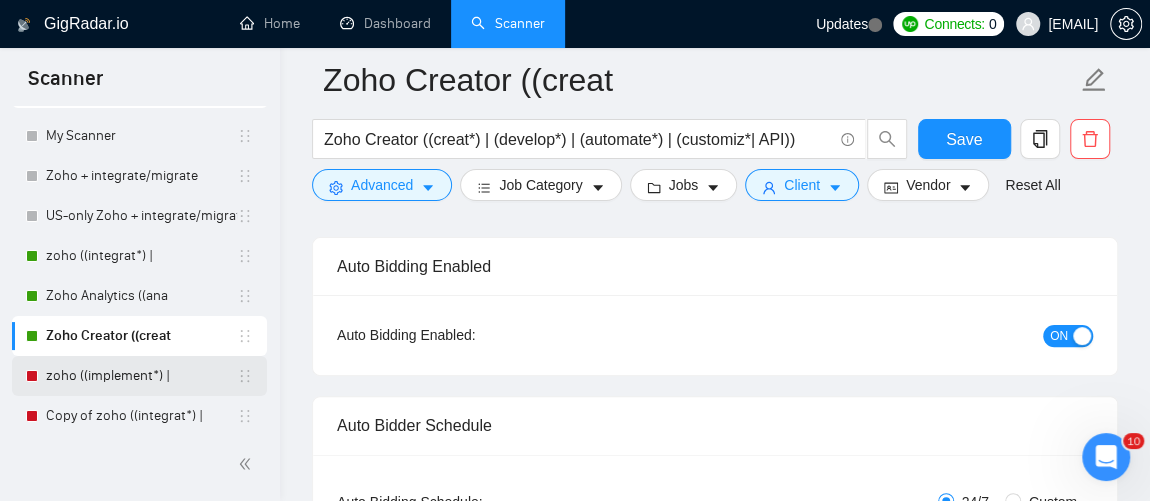 click on "zoho ((implement*) |" at bounding box center (141, 376) 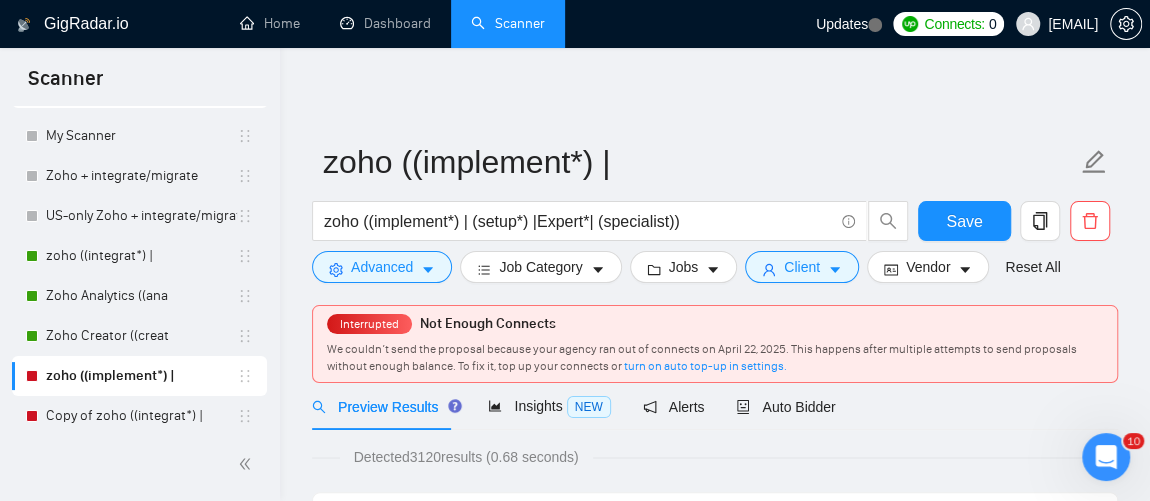 scroll, scrollTop: 6, scrollLeft: 0, axis: vertical 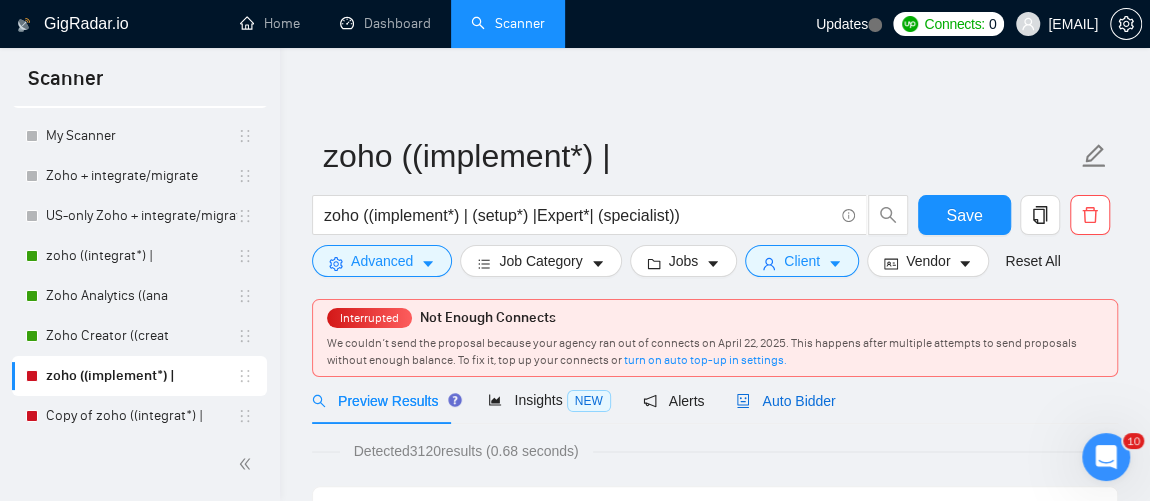 click on "Auto Bidder" at bounding box center [785, 401] 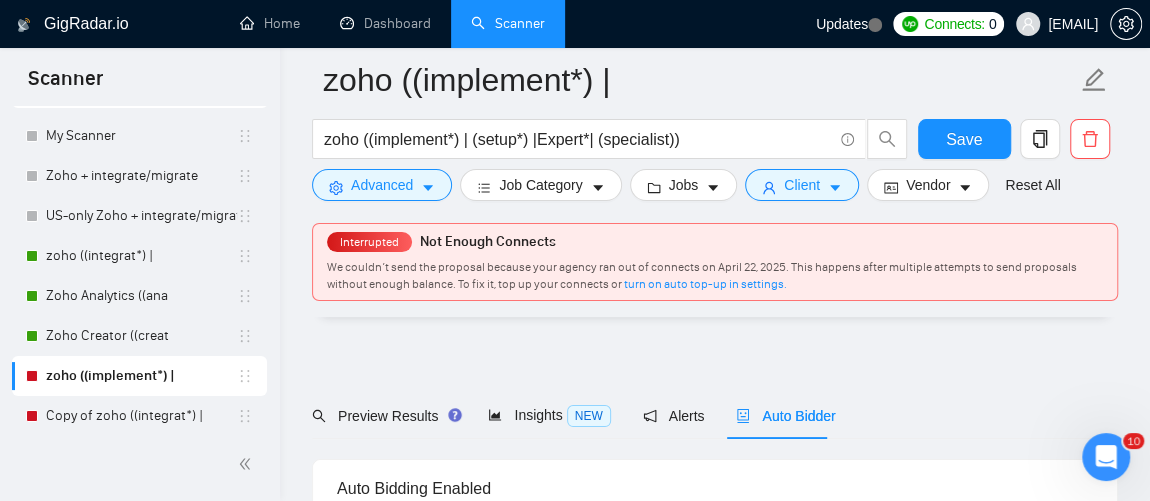 scroll, scrollTop: 265, scrollLeft: 0, axis: vertical 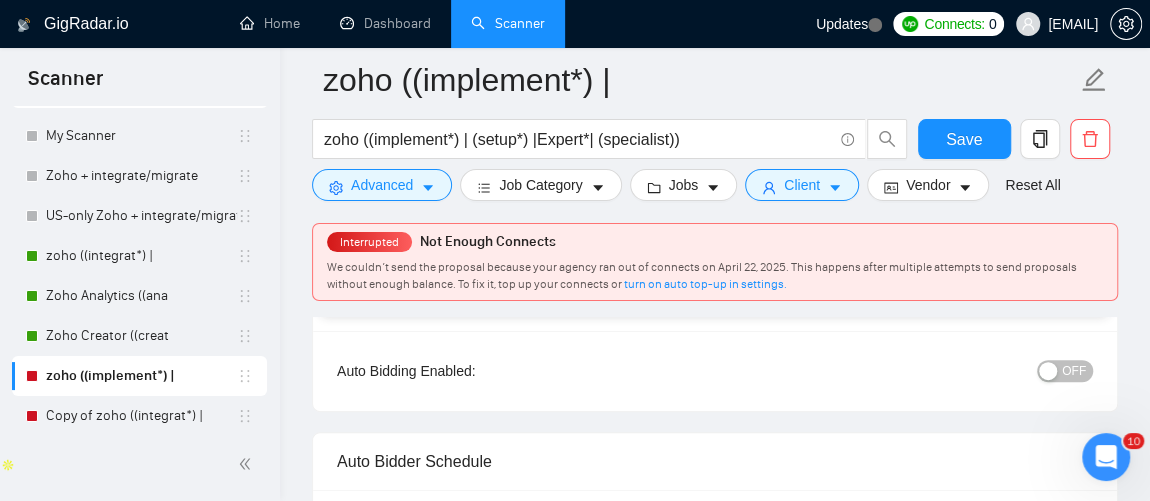 click on "OFF" at bounding box center [1074, 371] 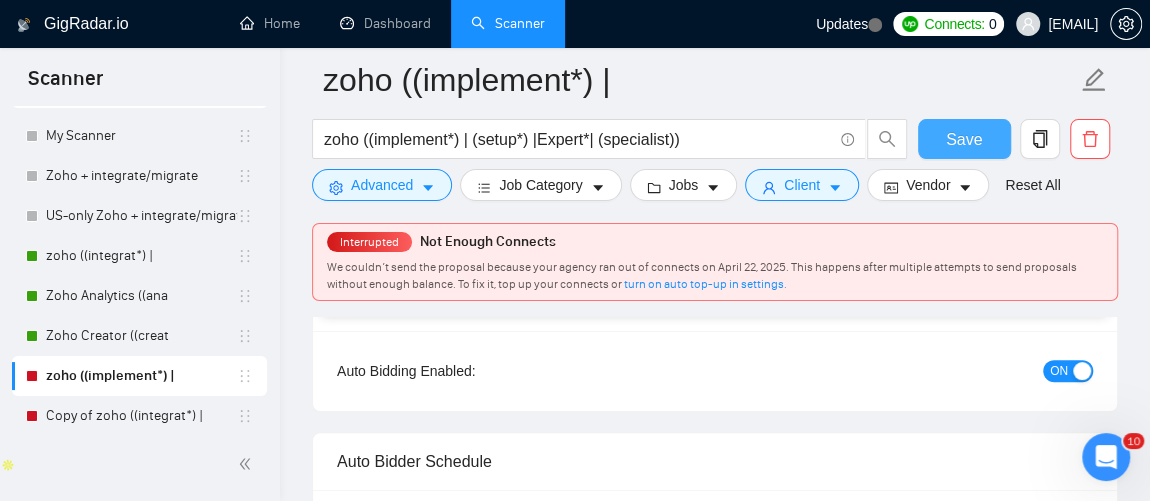 click on "Save" at bounding box center (964, 139) 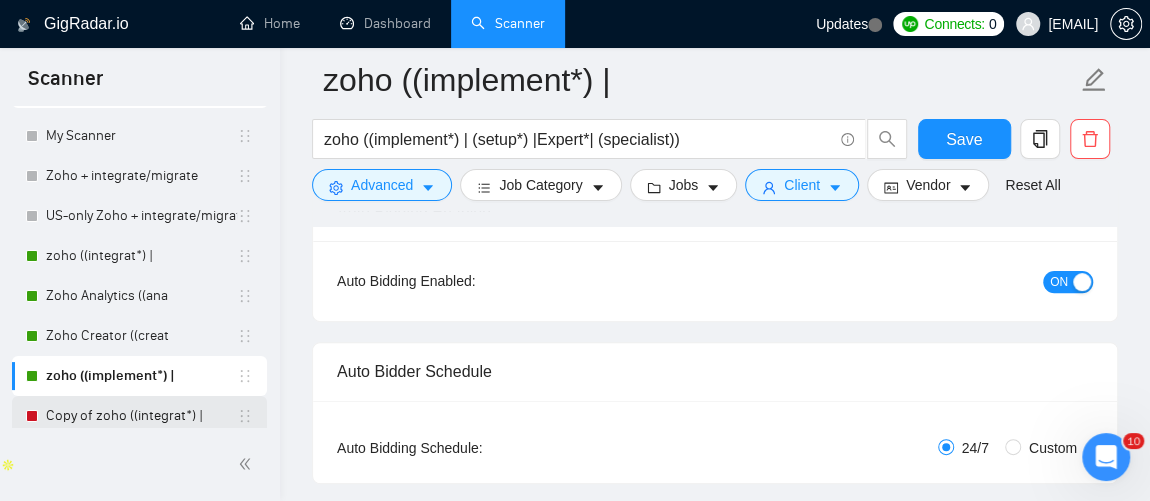 click on "Copy of zoho ((integrat*) |" at bounding box center [141, 416] 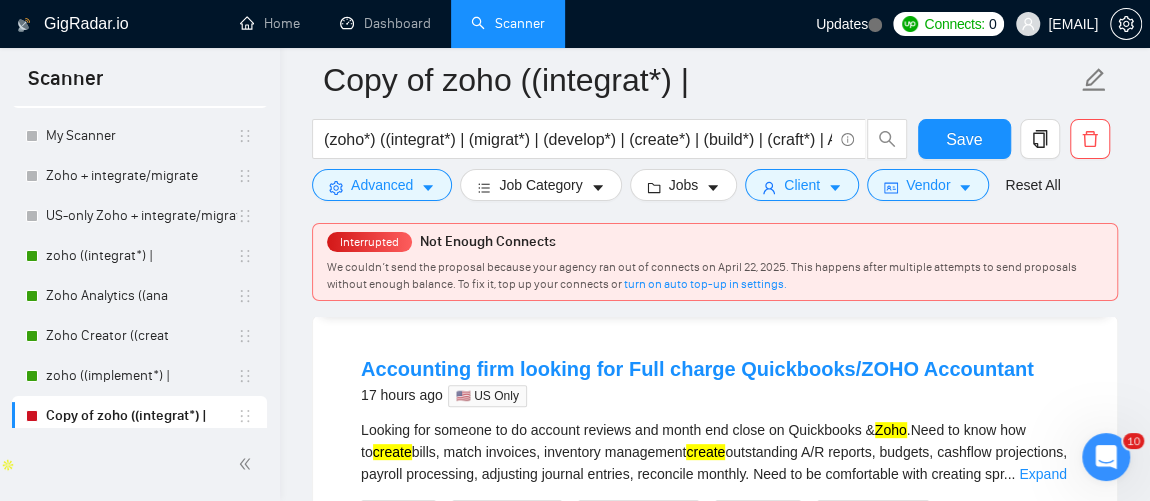 scroll, scrollTop: 83, scrollLeft: 0, axis: vertical 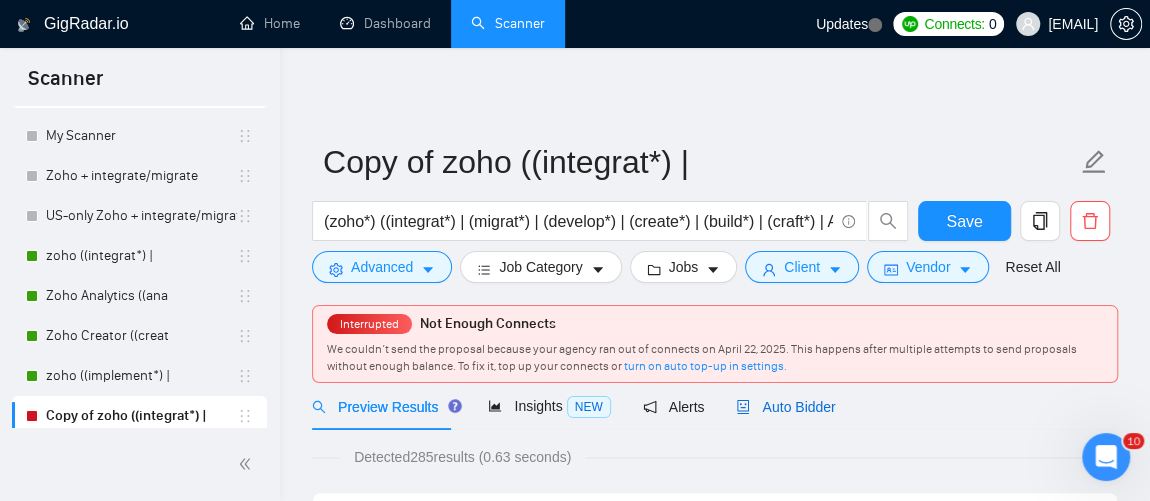 click on "Auto Bidder" at bounding box center (785, 407) 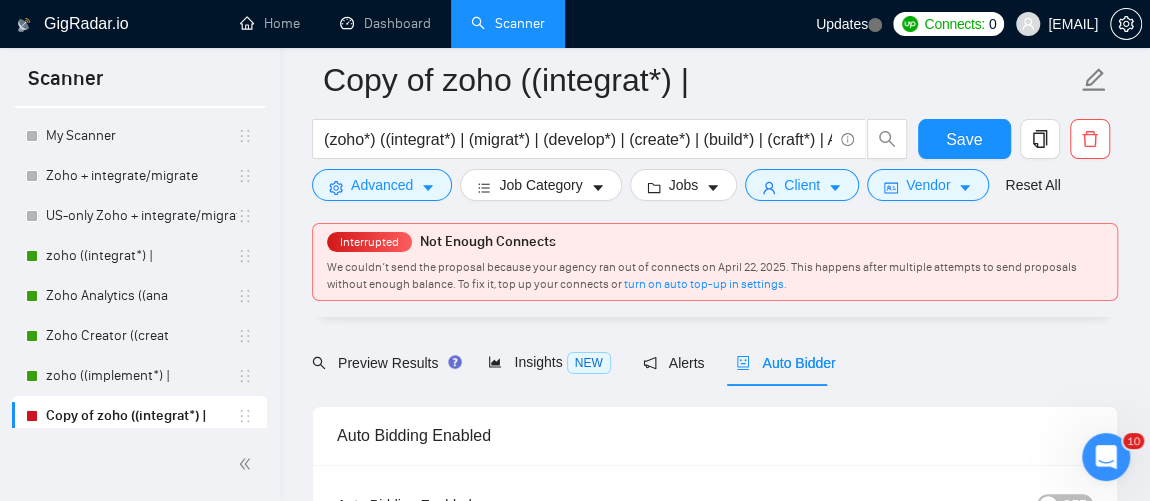 scroll, scrollTop: 140, scrollLeft: 0, axis: vertical 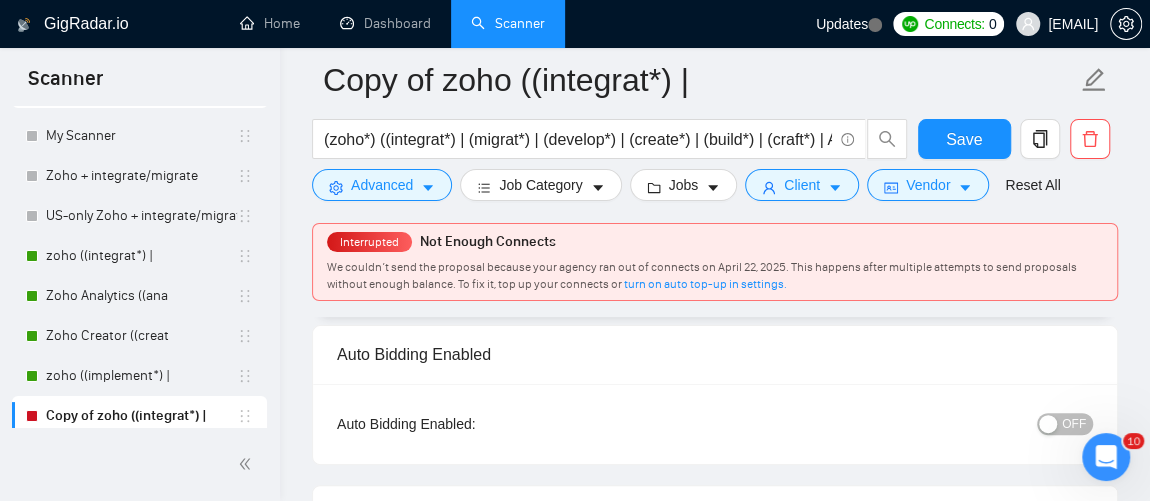click on "OFF" at bounding box center (1074, 424) 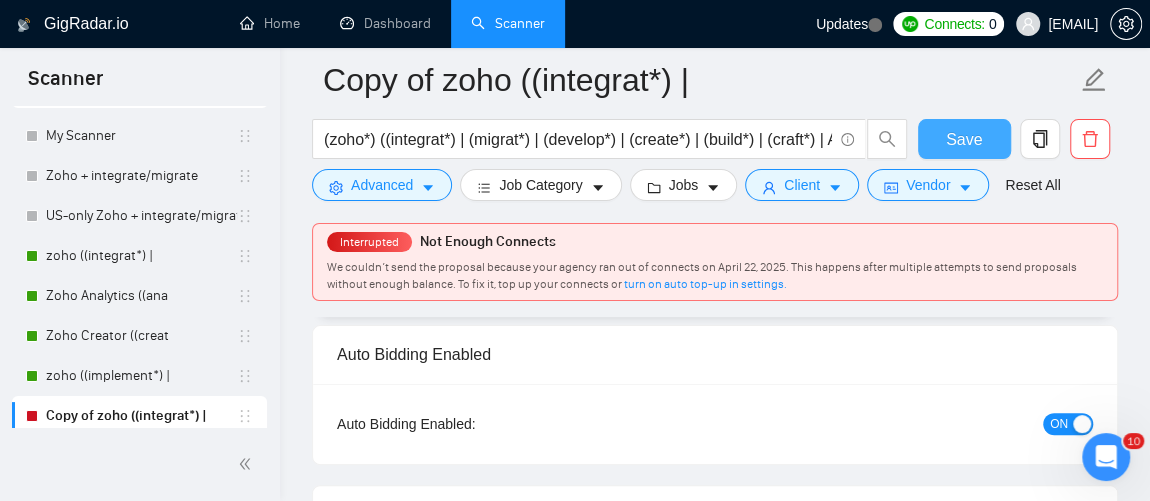 click on "Save" at bounding box center [964, 139] 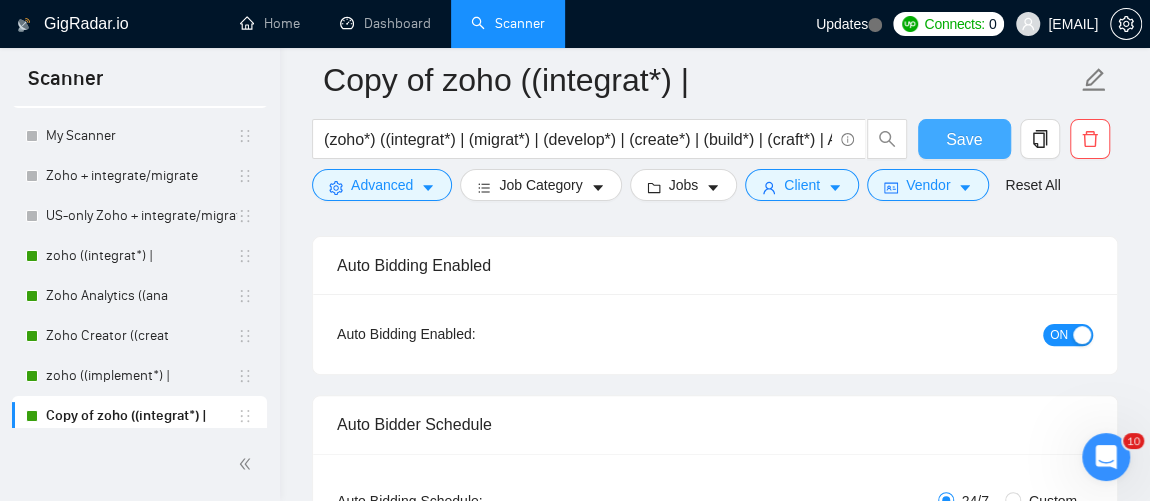 scroll, scrollTop: 133, scrollLeft: 0, axis: vertical 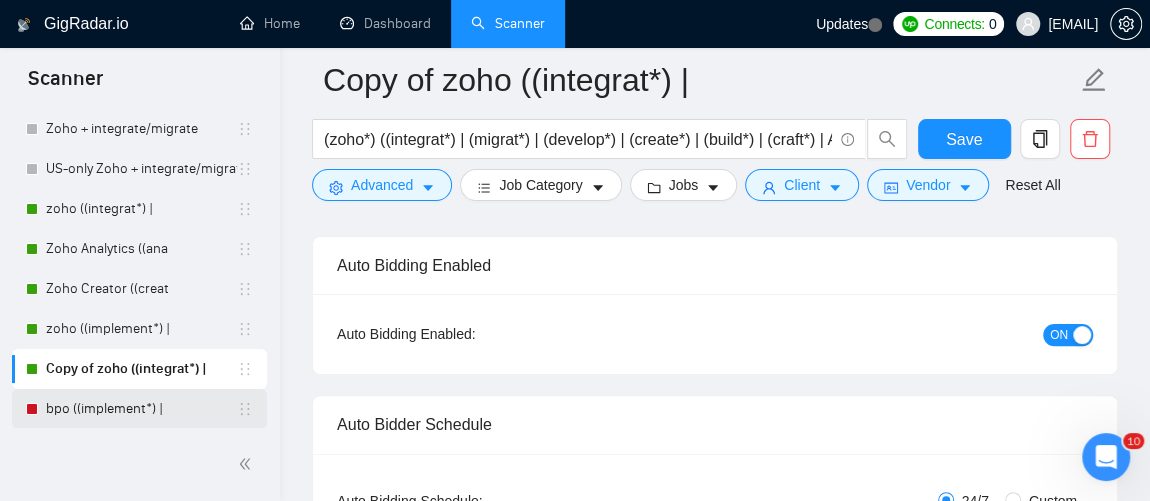 click on "bpo ((implement*) |" at bounding box center [141, 409] 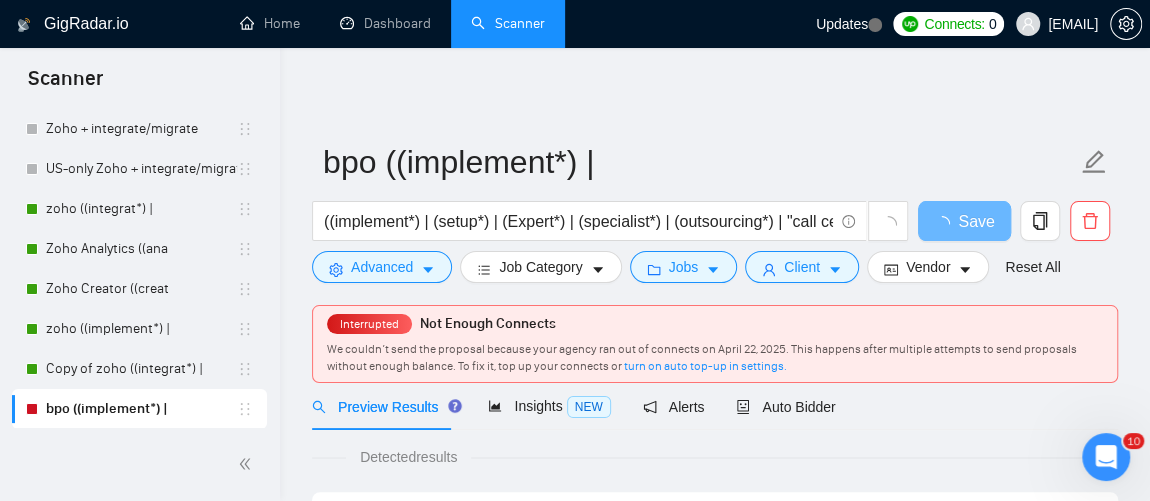 scroll, scrollTop: 33, scrollLeft: 0, axis: vertical 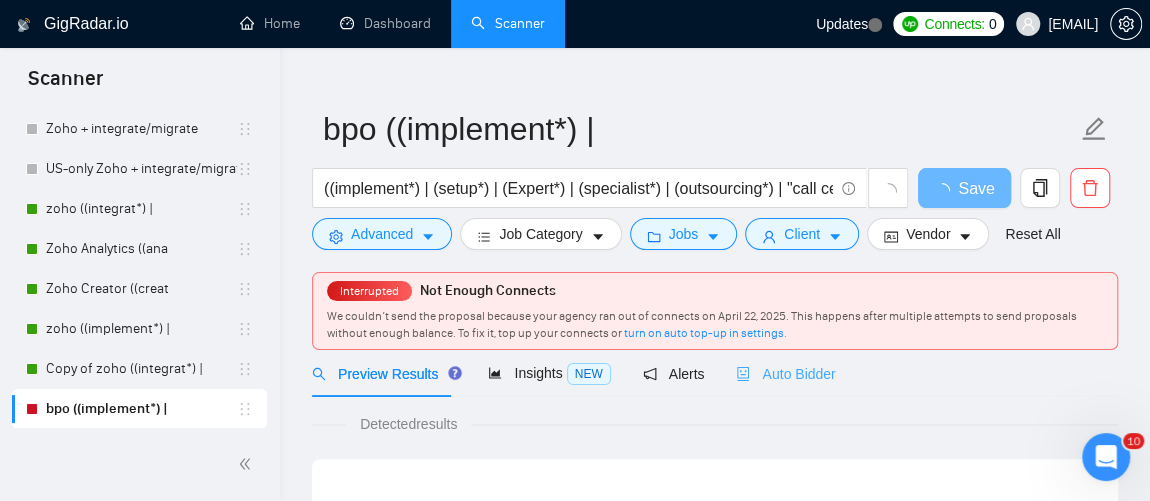 click on "Auto Bidder" at bounding box center (785, 373) 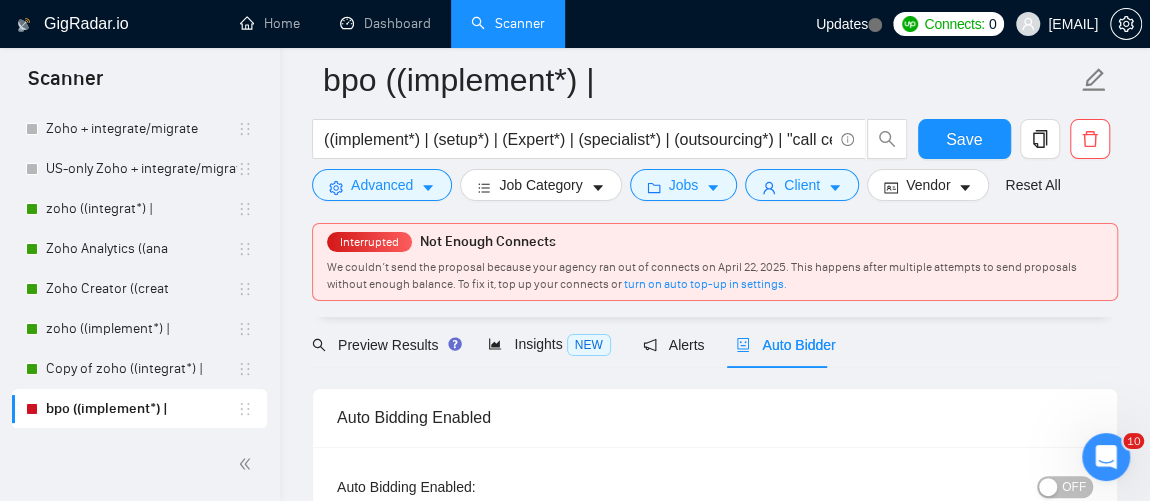 scroll, scrollTop: 223, scrollLeft: 0, axis: vertical 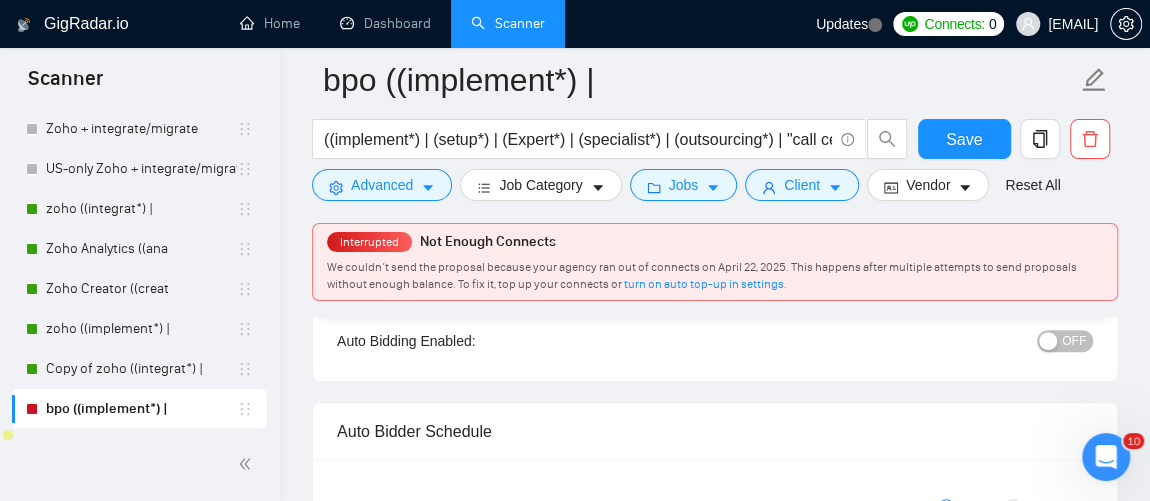 click on "OFF" at bounding box center (1074, 341) 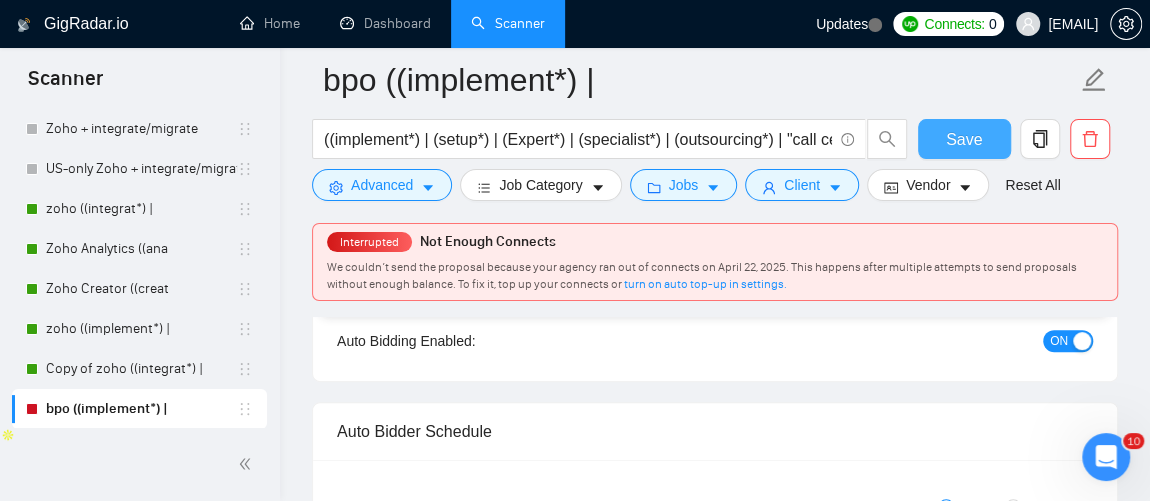 click on "Save" at bounding box center [964, 139] 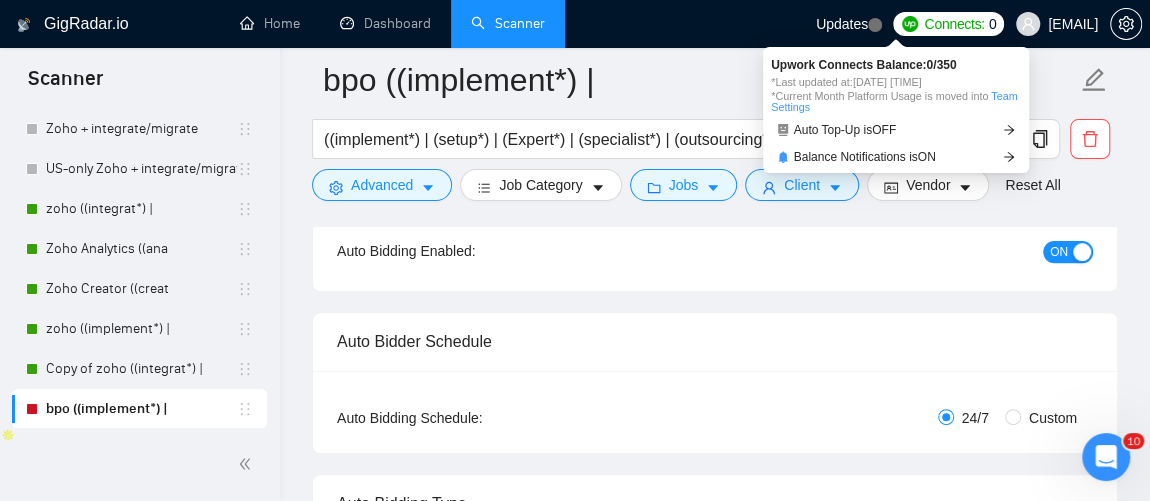 click on "Connects:" at bounding box center (954, 24) 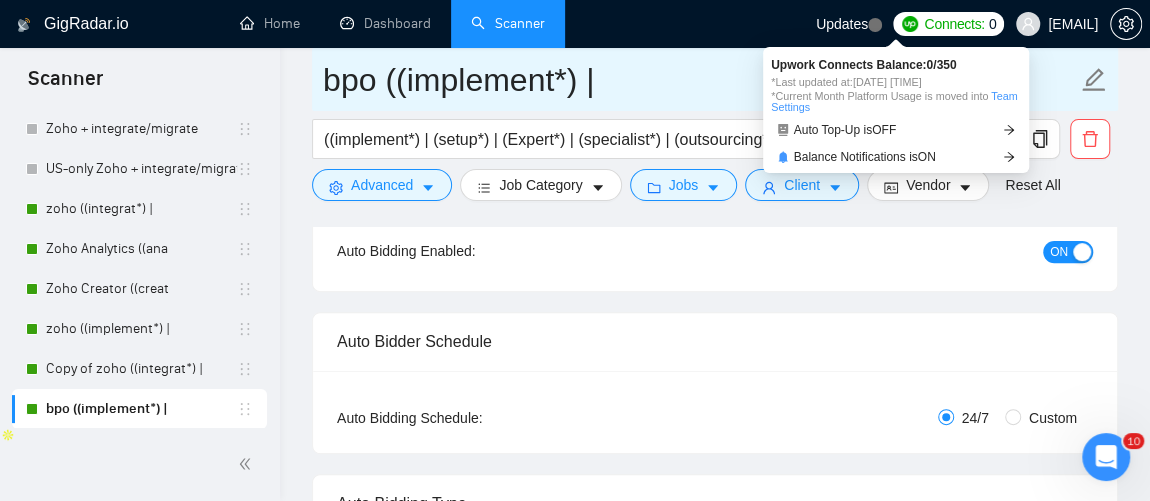 click on "bpo ((implement*) |" at bounding box center [700, 80] 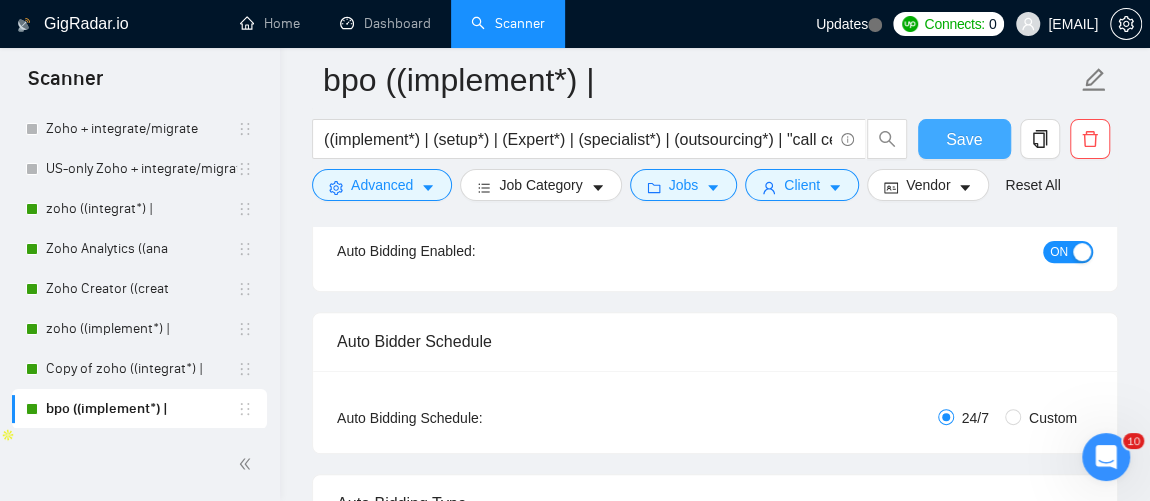 click on "Save" at bounding box center (964, 139) 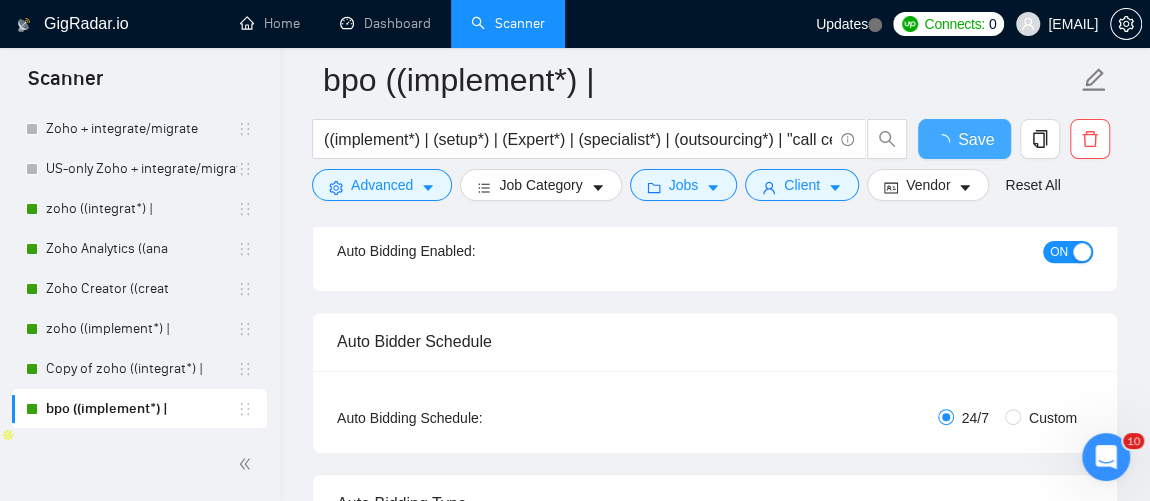 type 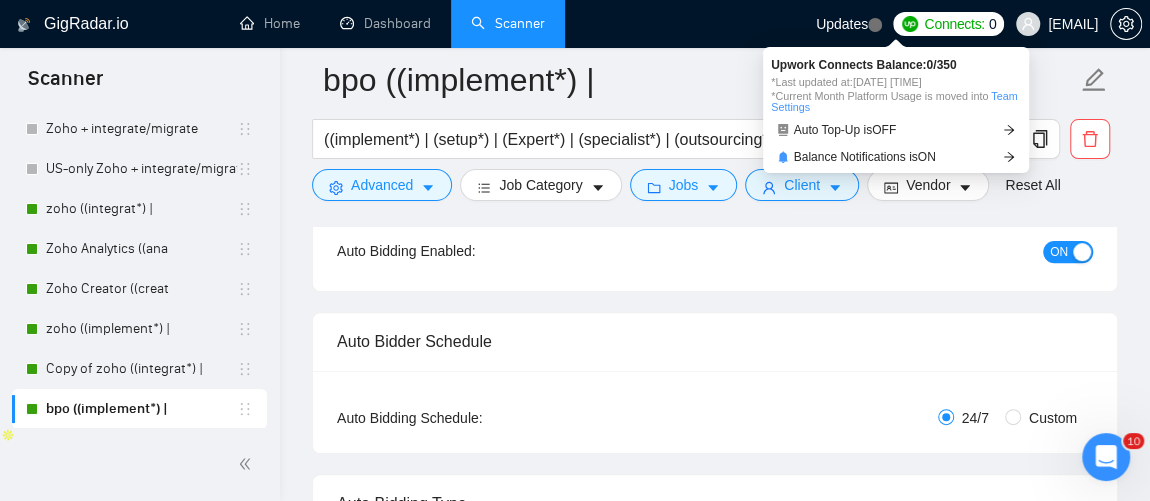 click on "Connects:" at bounding box center [954, 24] 